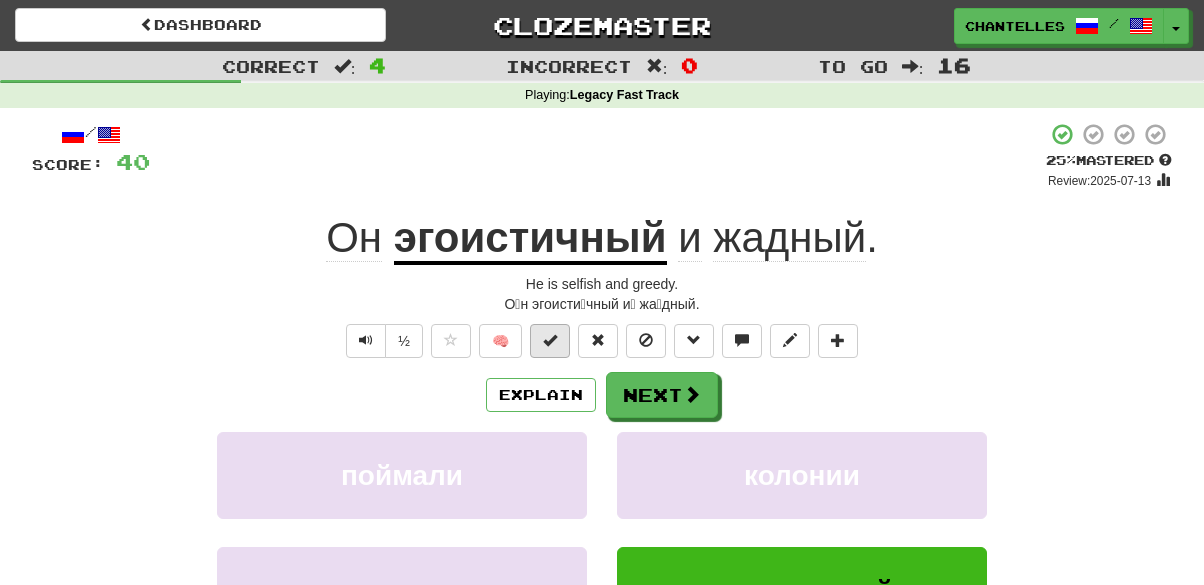 scroll, scrollTop: 0, scrollLeft: 0, axis: both 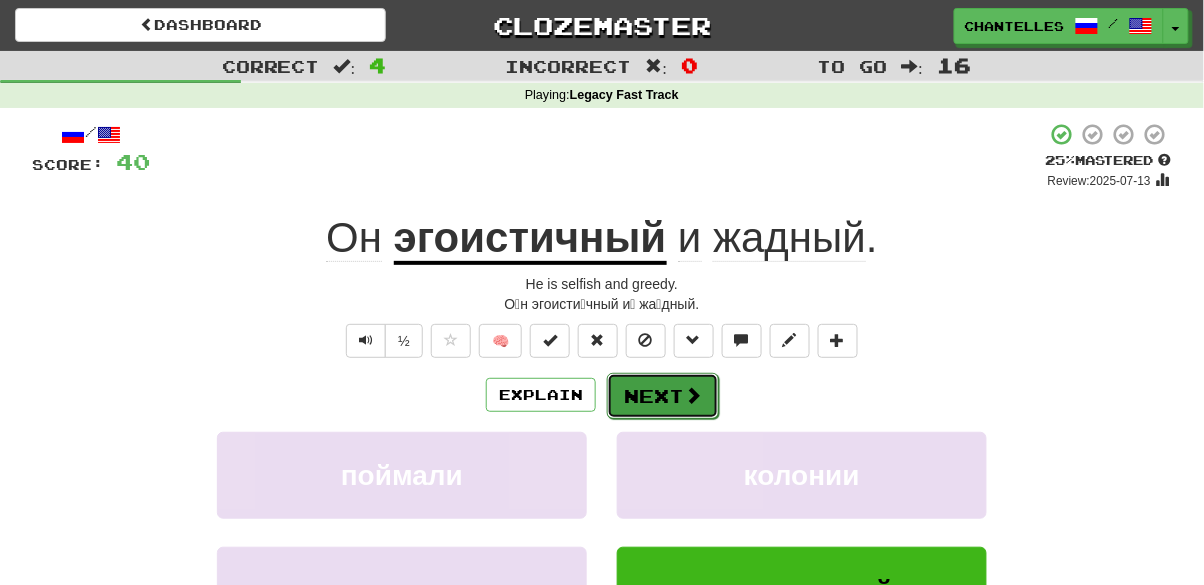 click on "Next" at bounding box center [663, 396] 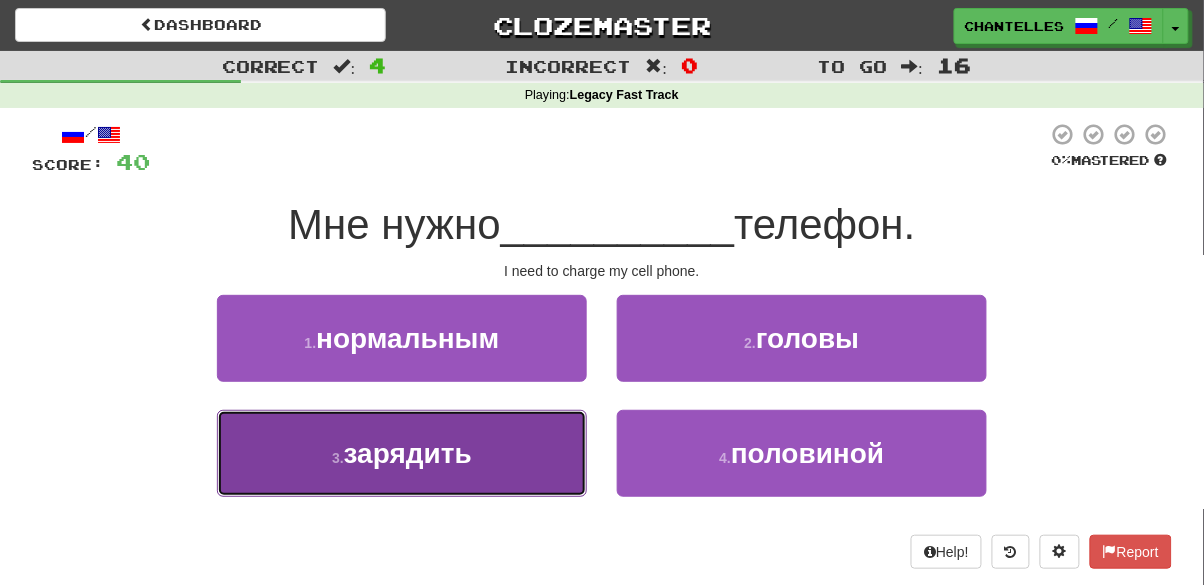 click on "3 . зарядить" at bounding box center [402, 453] 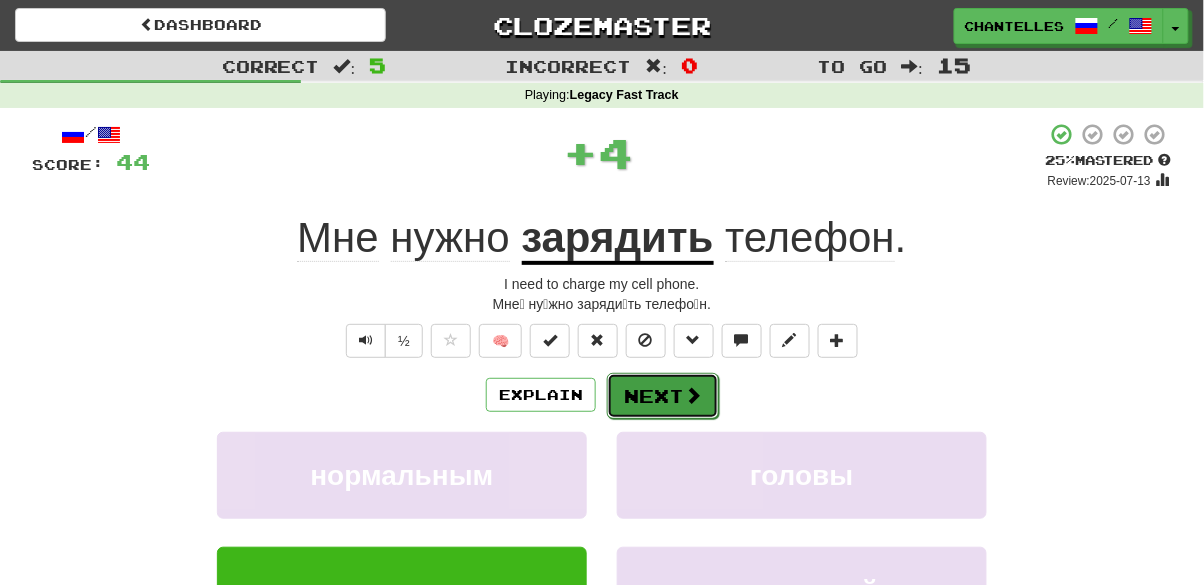 click on "Next" at bounding box center [663, 396] 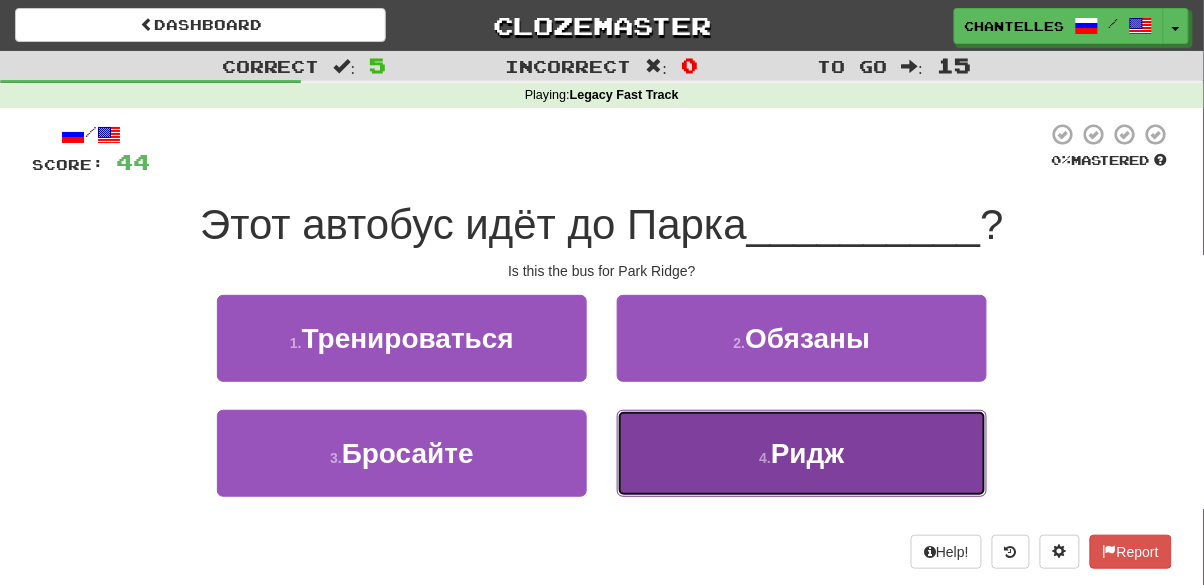 click on "4 . Ридж" at bounding box center [802, 453] 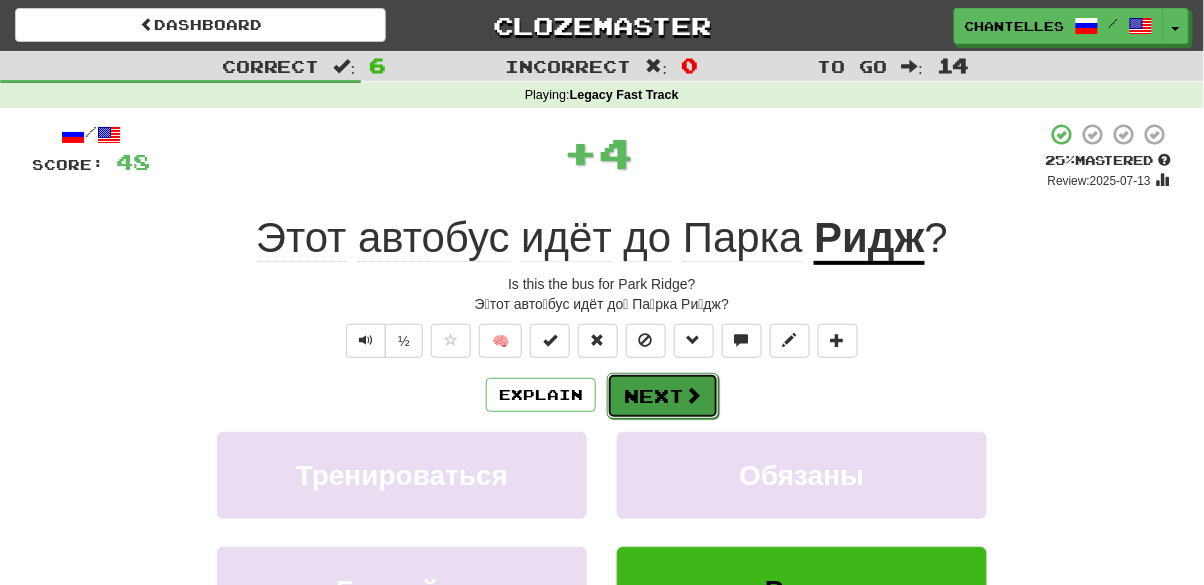 click on "Next" at bounding box center (663, 396) 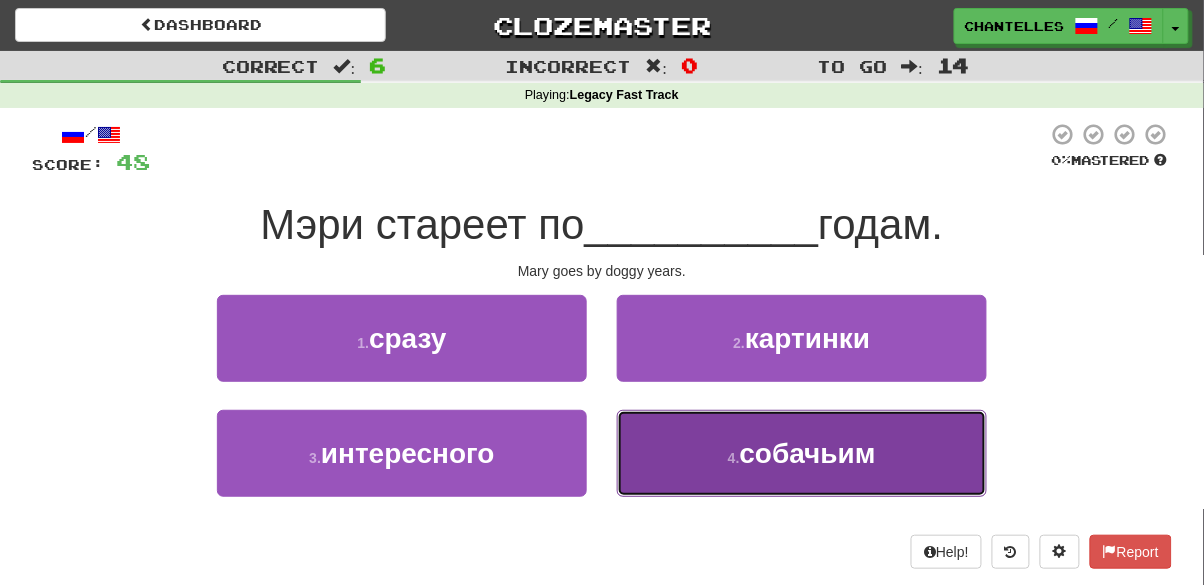 click on "4 . собачьим" at bounding box center [802, 453] 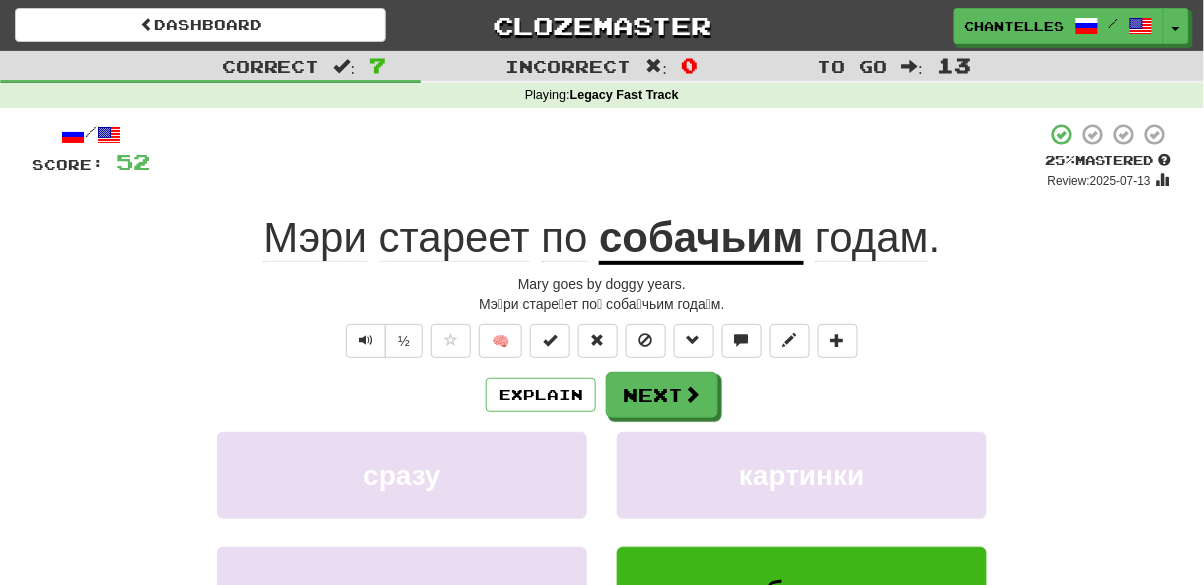 click on "стареет" 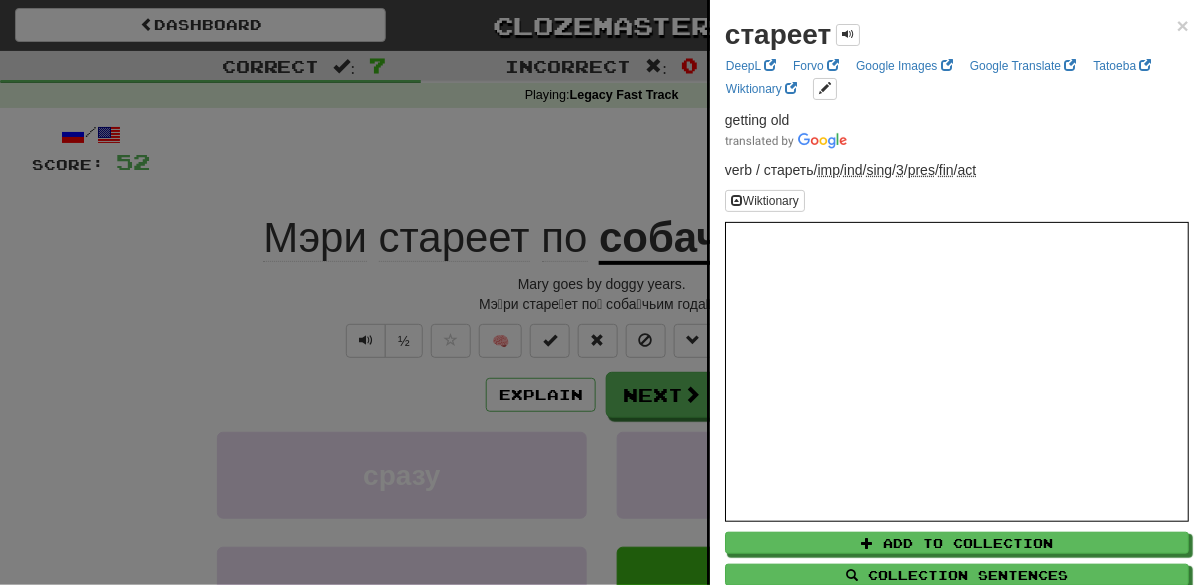 click at bounding box center (602, 292) 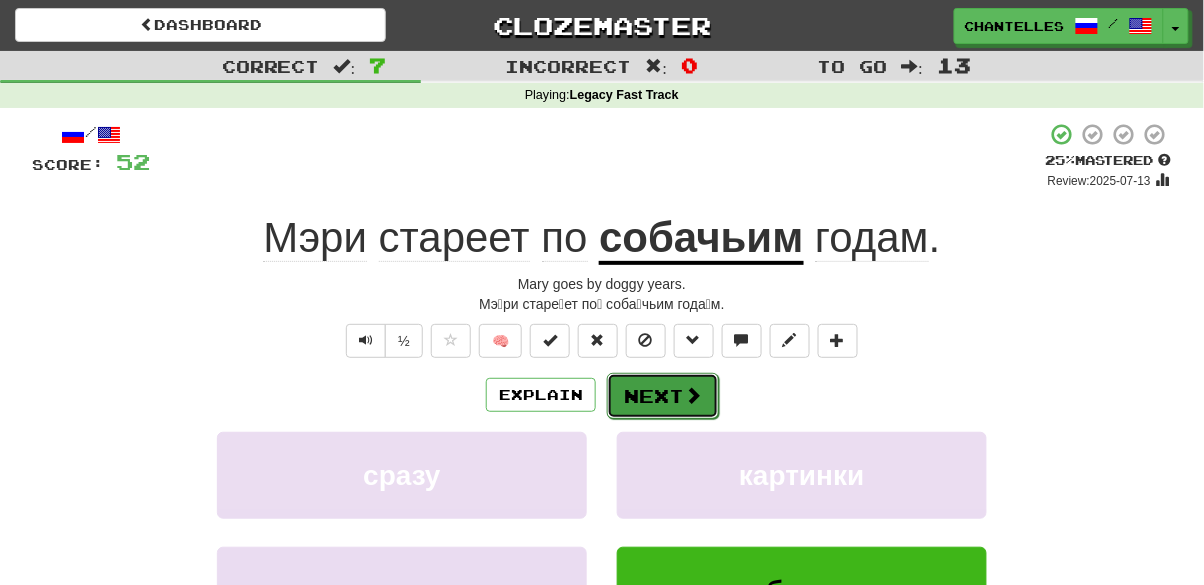 click on "Next" at bounding box center (663, 396) 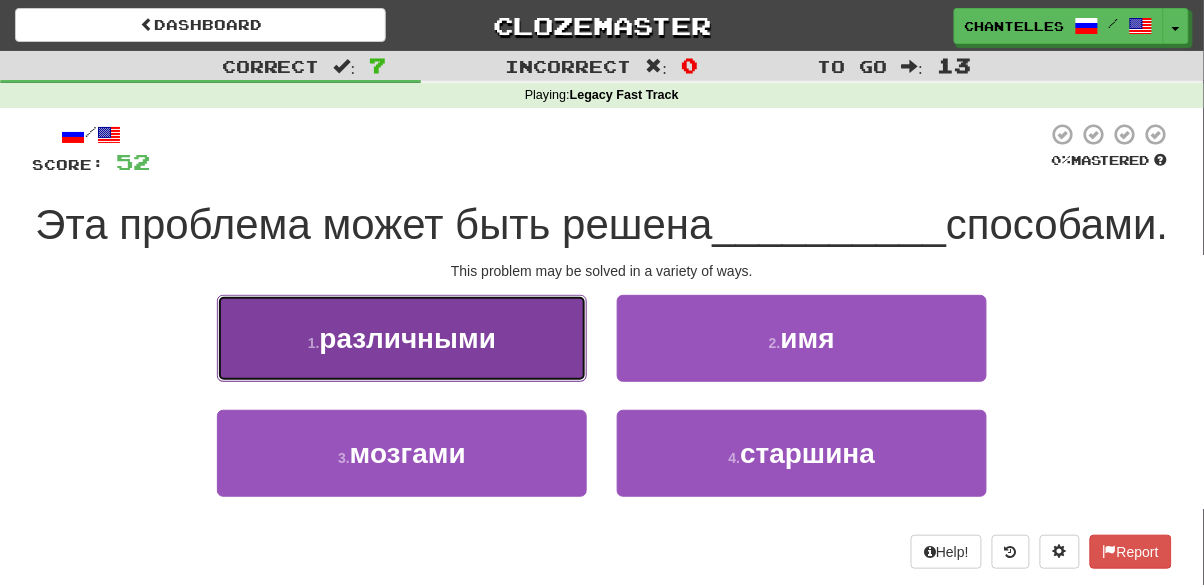 click on "1 . различными" at bounding box center [402, 338] 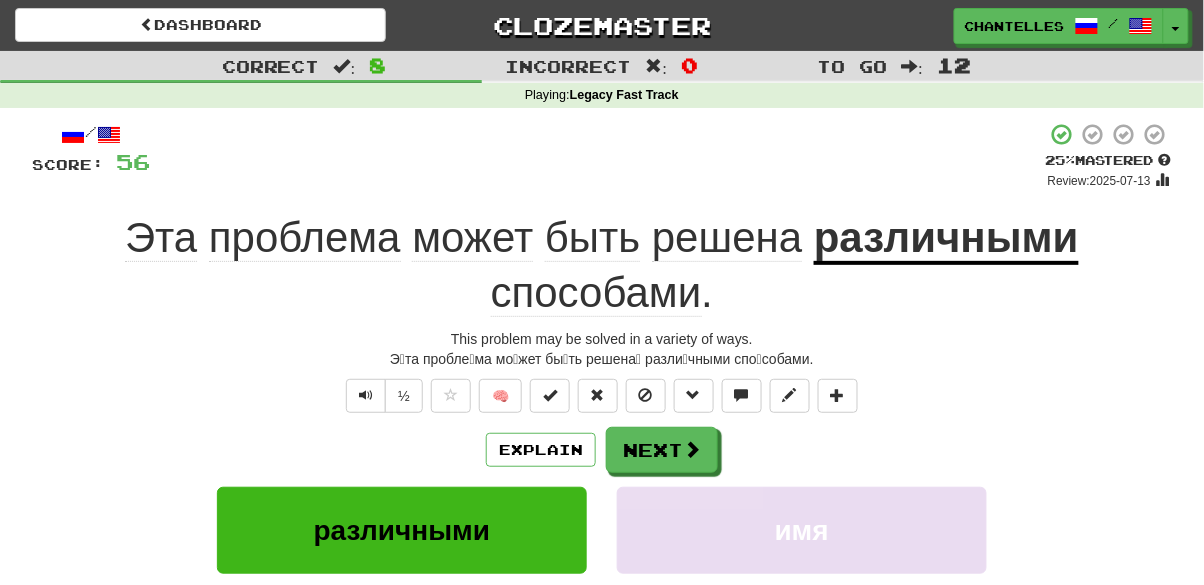 click on "способами" at bounding box center [596, 293] 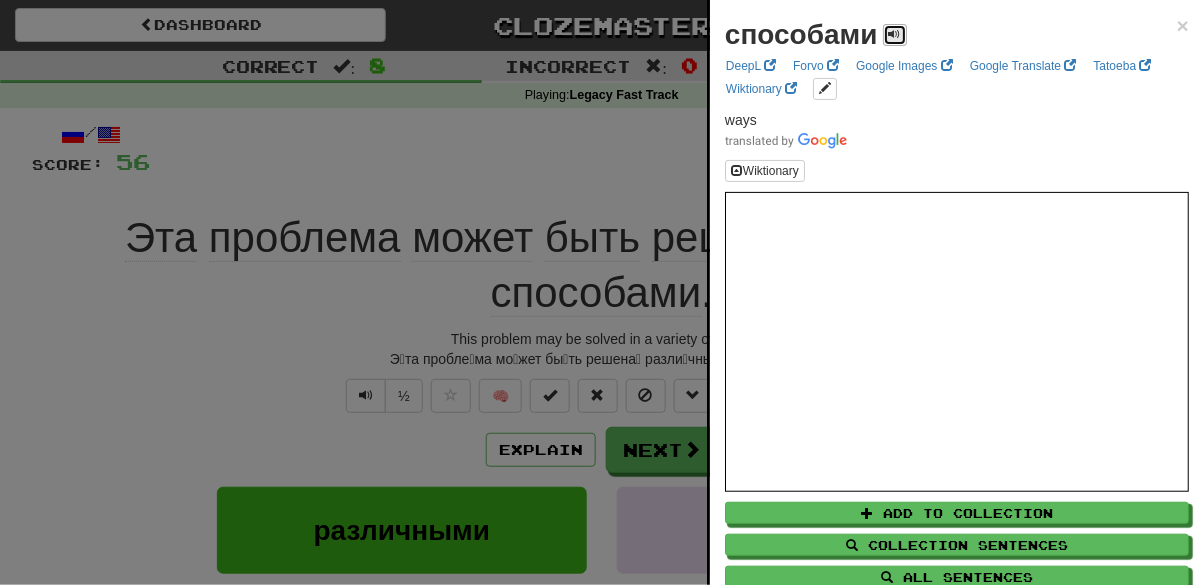 click at bounding box center [895, 34] 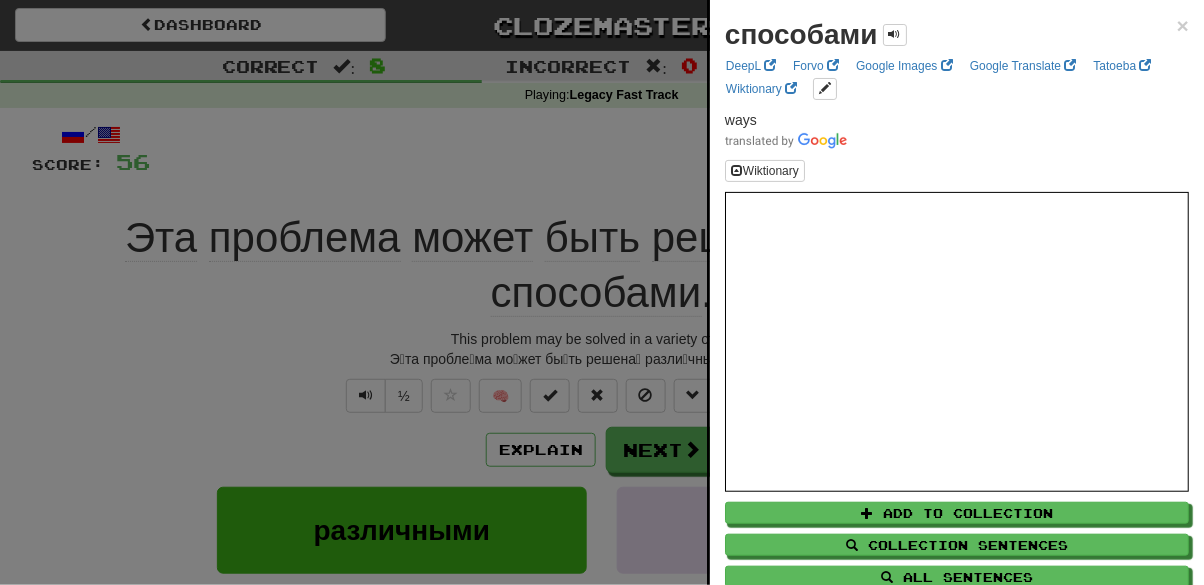 click at bounding box center [602, 292] 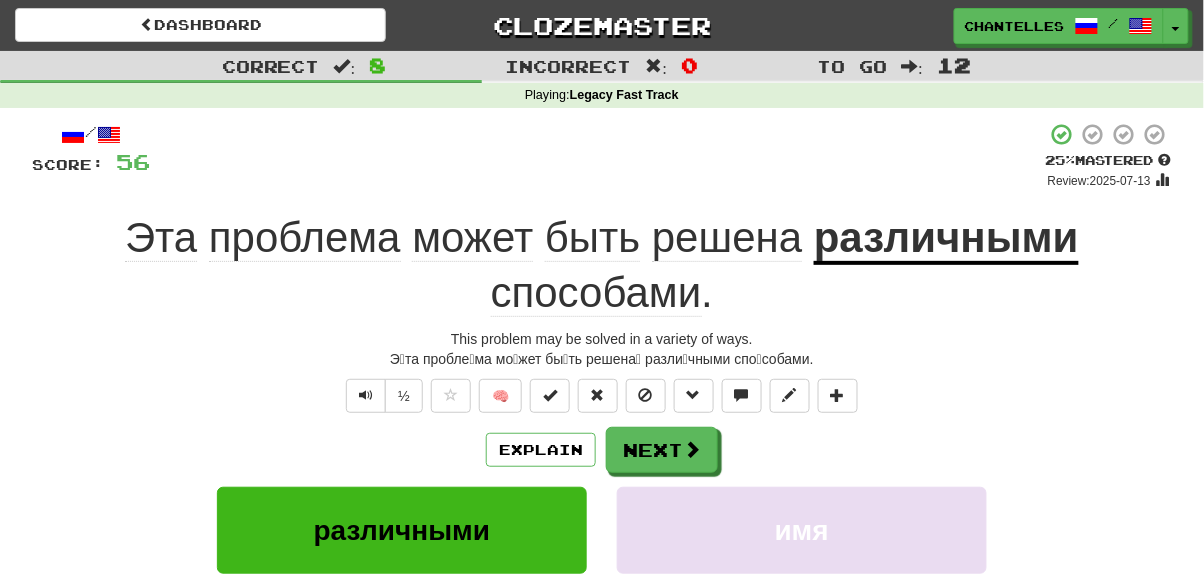 click on "быть" 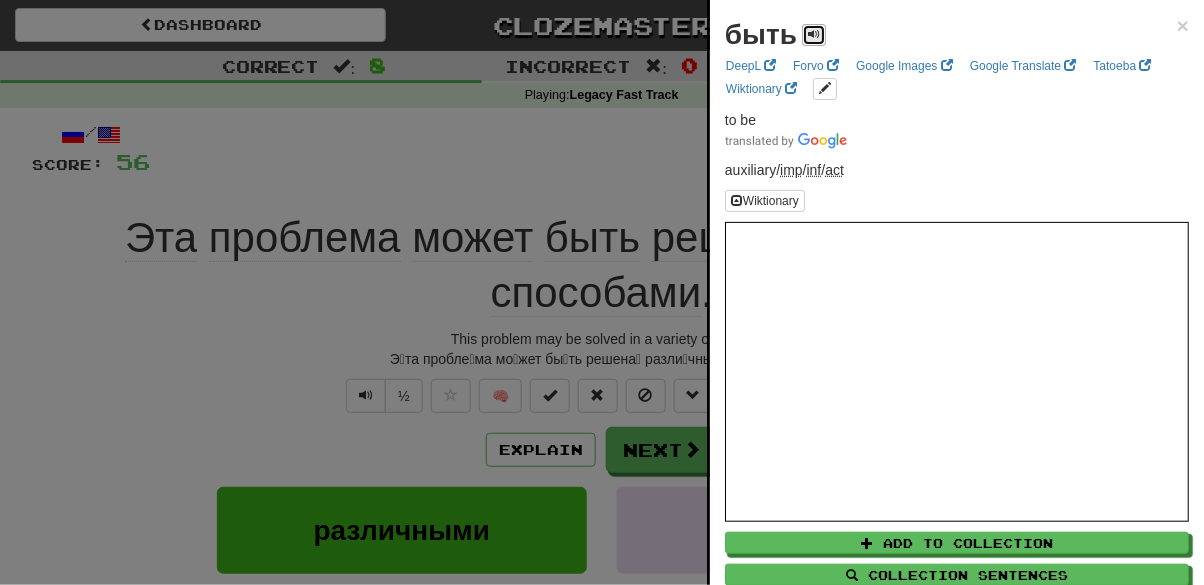 click at bounding box center (814, 35) 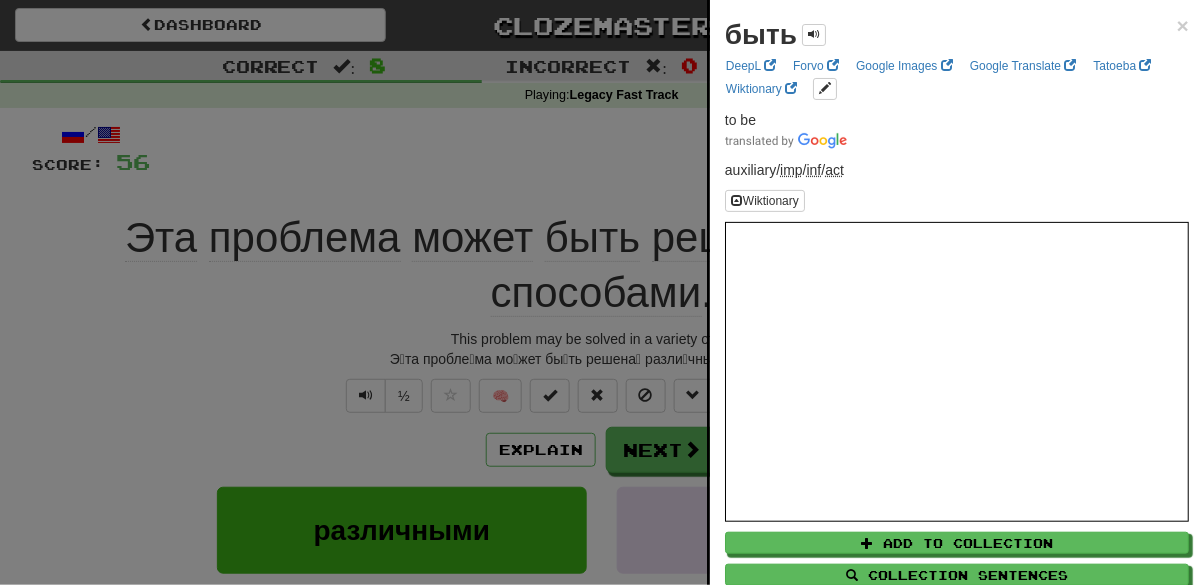 click at bounding box center [602, 292] 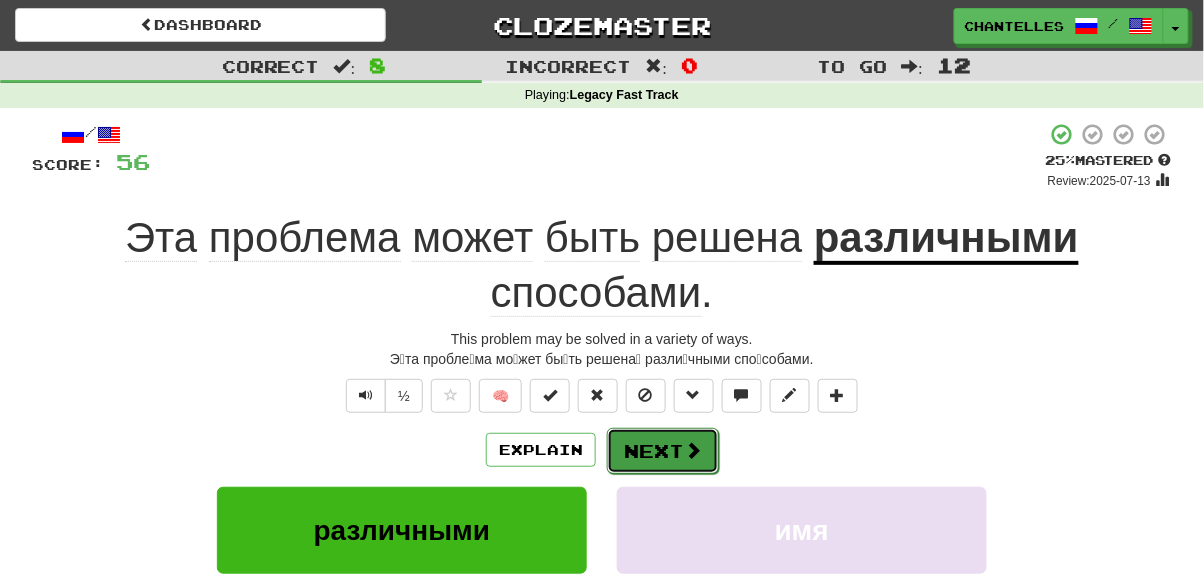 click at bounding box center (693, 450) 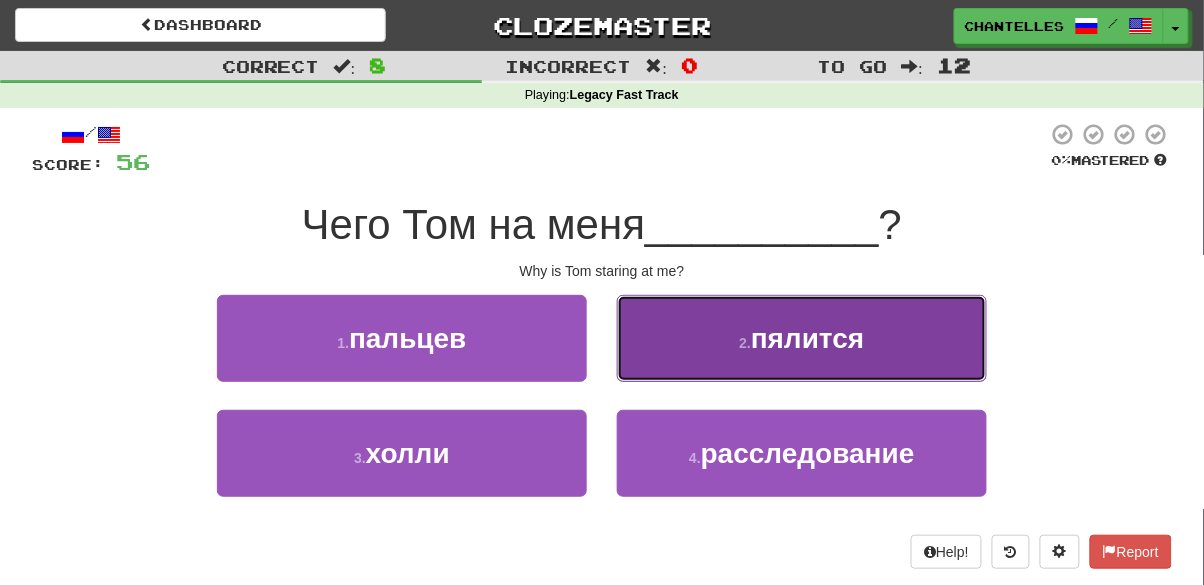 click on "2 . пялится" at bounding box center [802, 338] 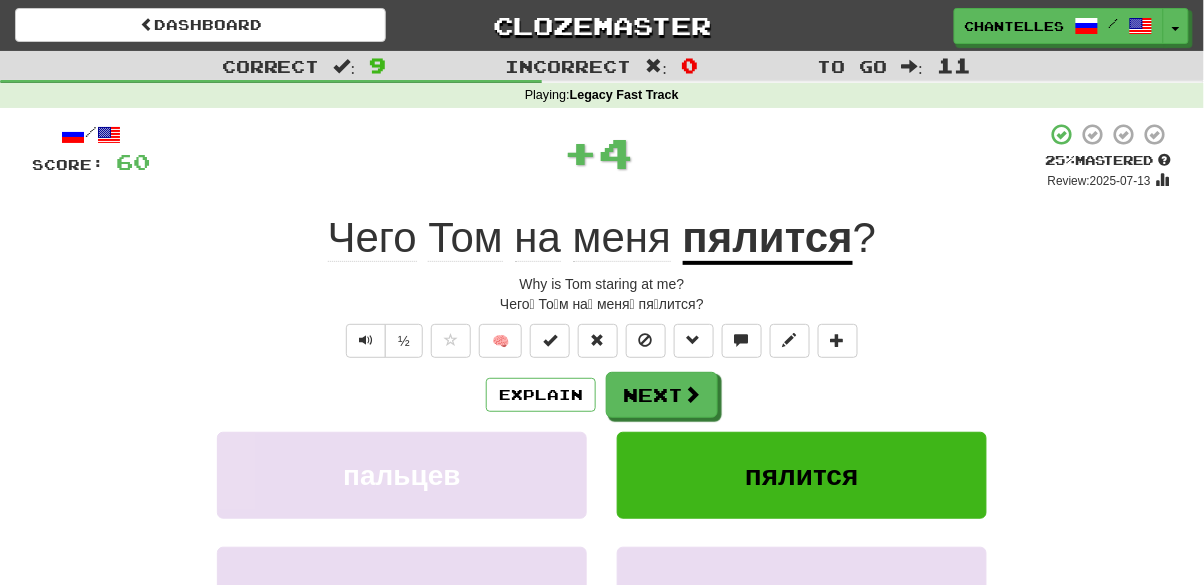 click on "пялится" at bounding box center [768, 239] 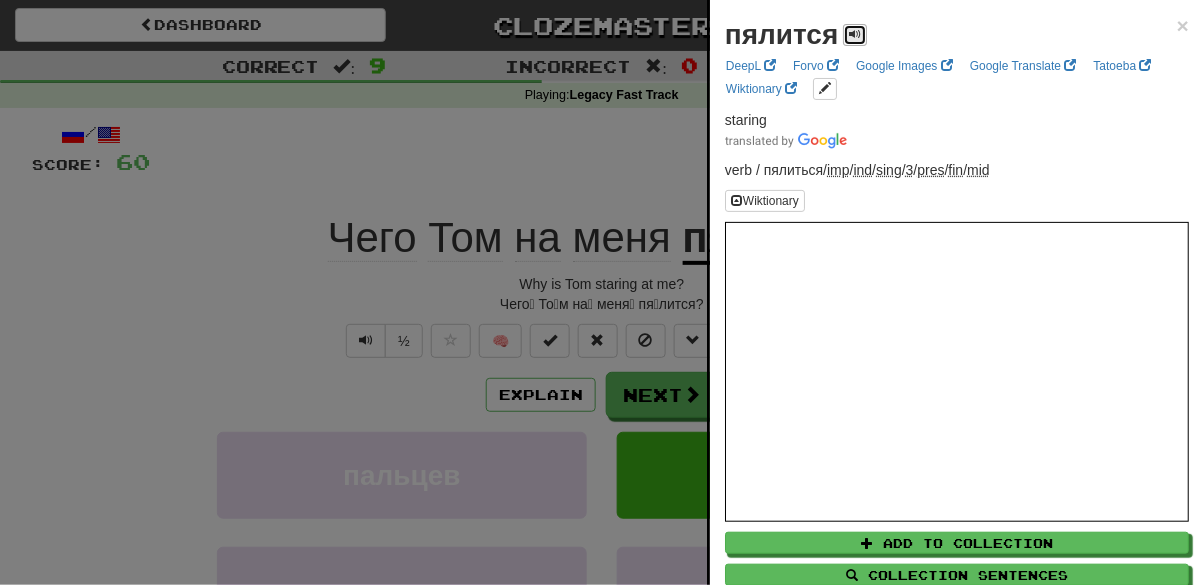 click at bounding box center [855, 35] 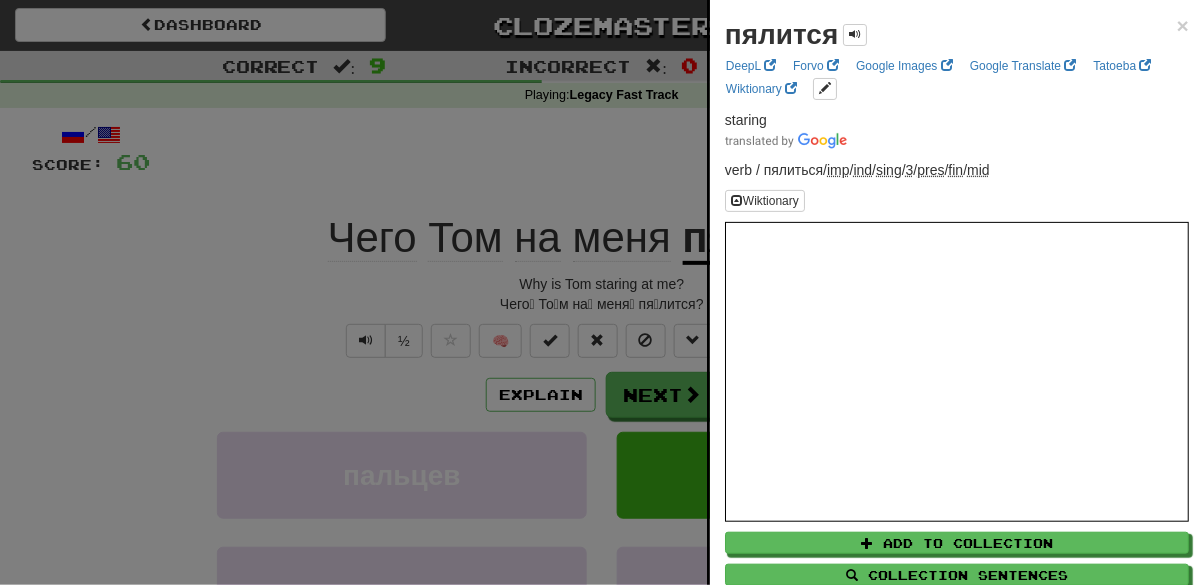 drag, startPoint x: 512, startPoint y: 179, endPoint x: 570, endPoint y: 222, distance: 72.20111 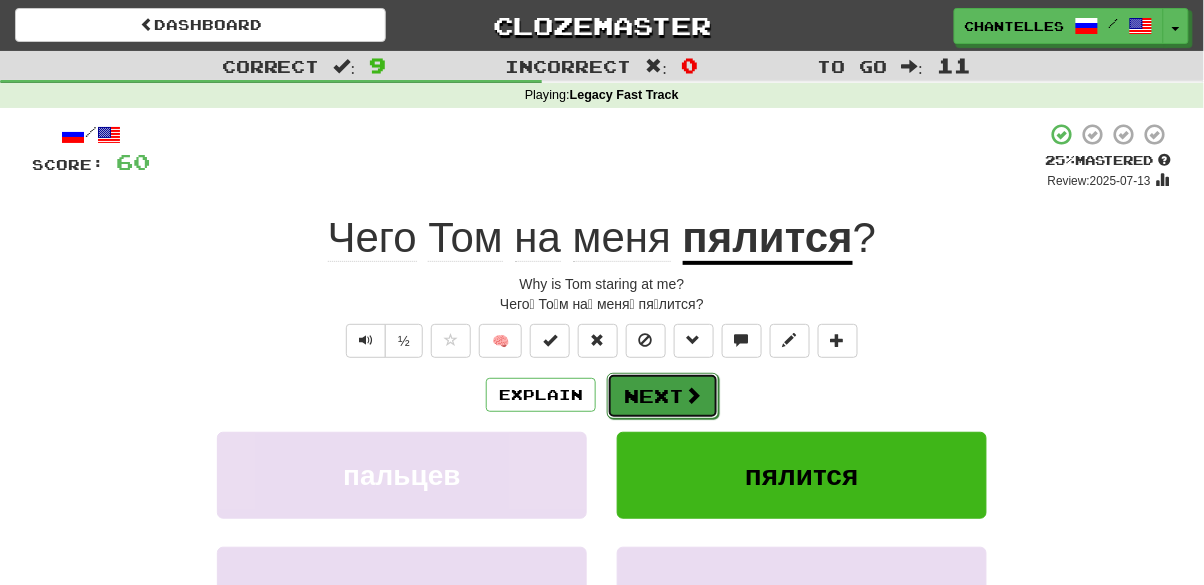 click on "Next" at bounding box center (663, 396) 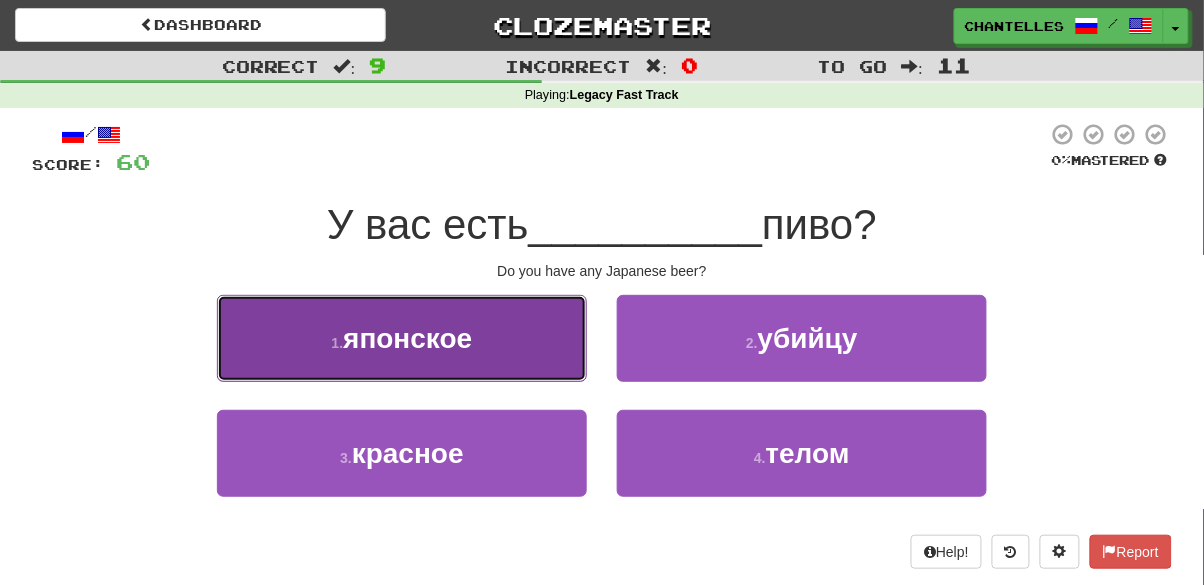 click on "1 . японское" at bounding box center [402, 338] 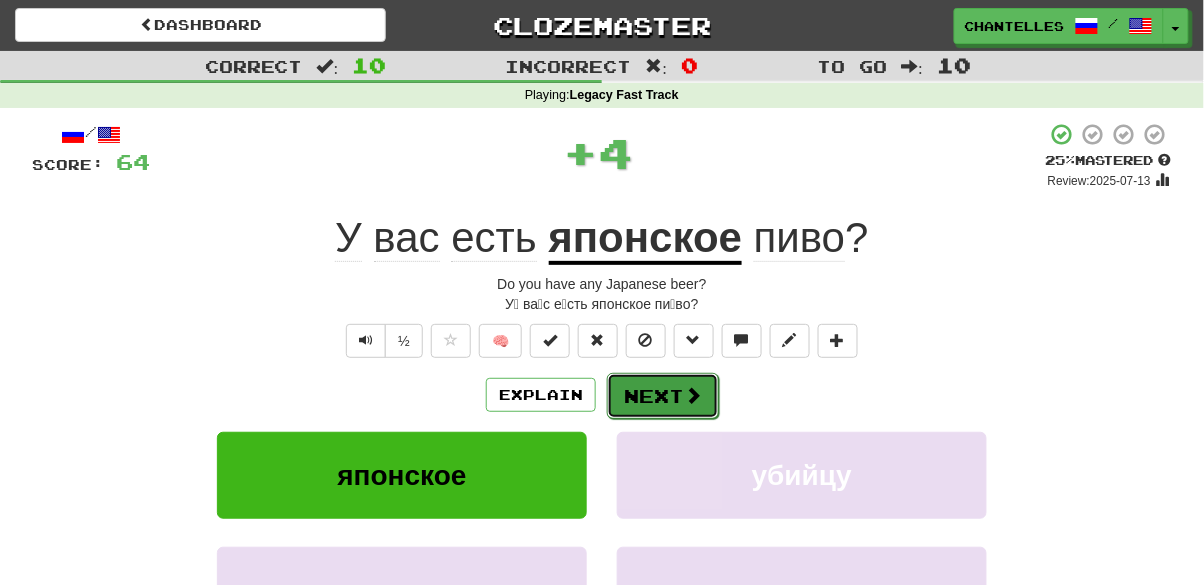 click on "Next" at bounding box center (663, 396) 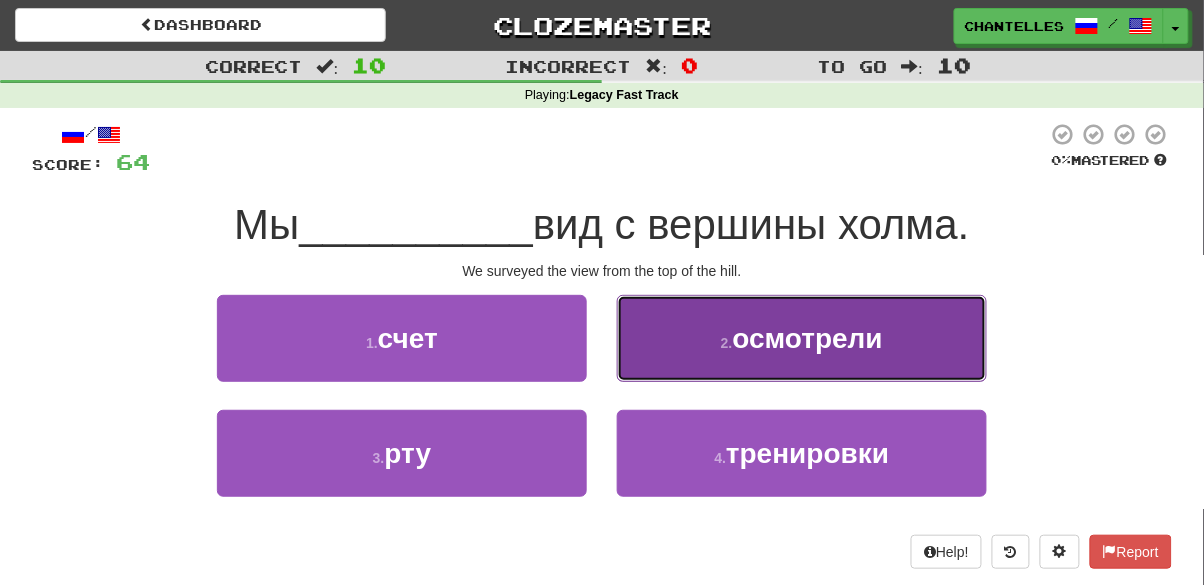 click on "2 . осмотрели" at bounding box center [802, 338] 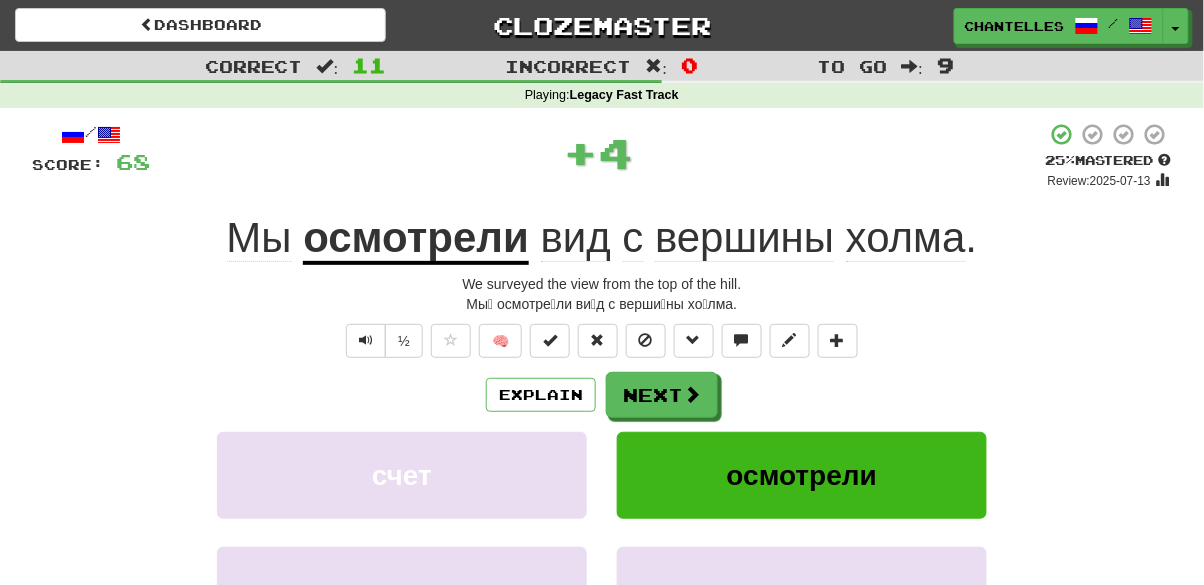 click on "Мы" 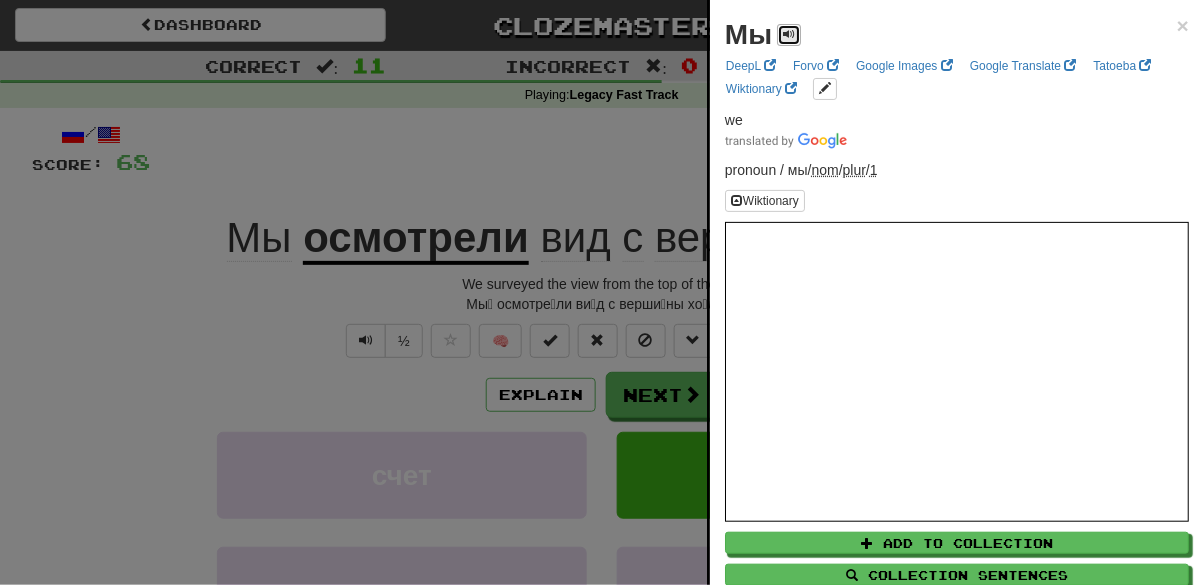 click at bounding box center [789, 35] 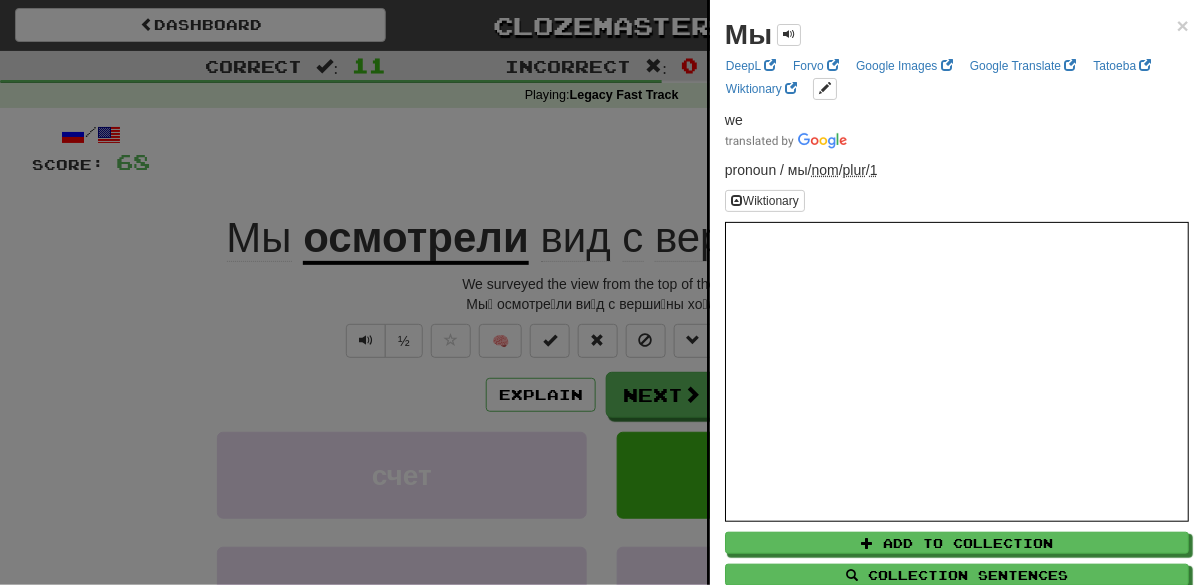 click at bounding box center [602, 292] 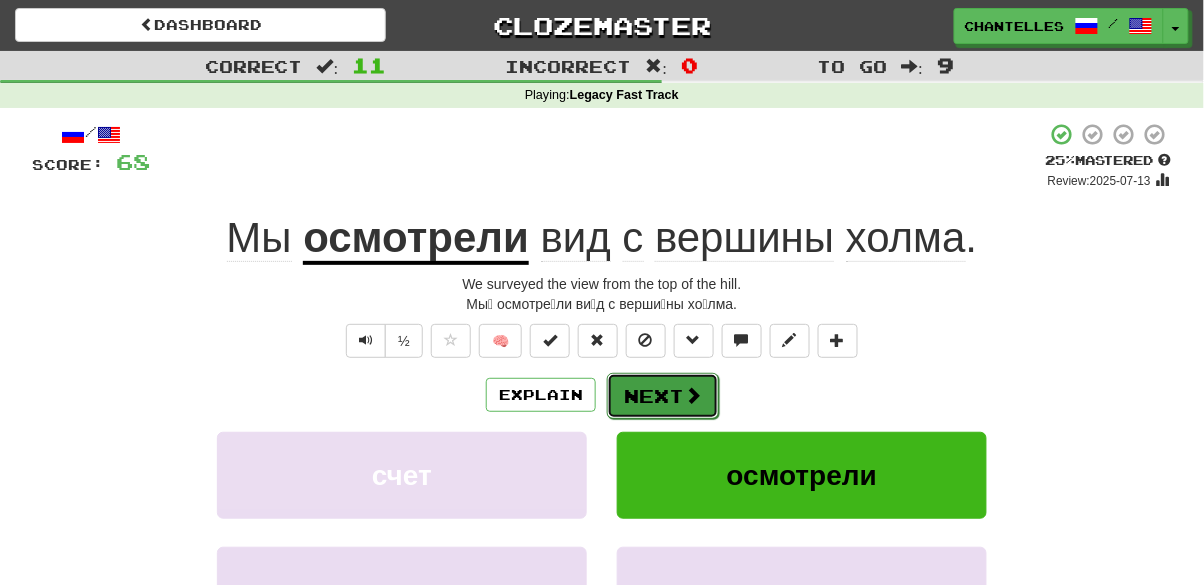 click on "Next" at bounding box center [663, 396] 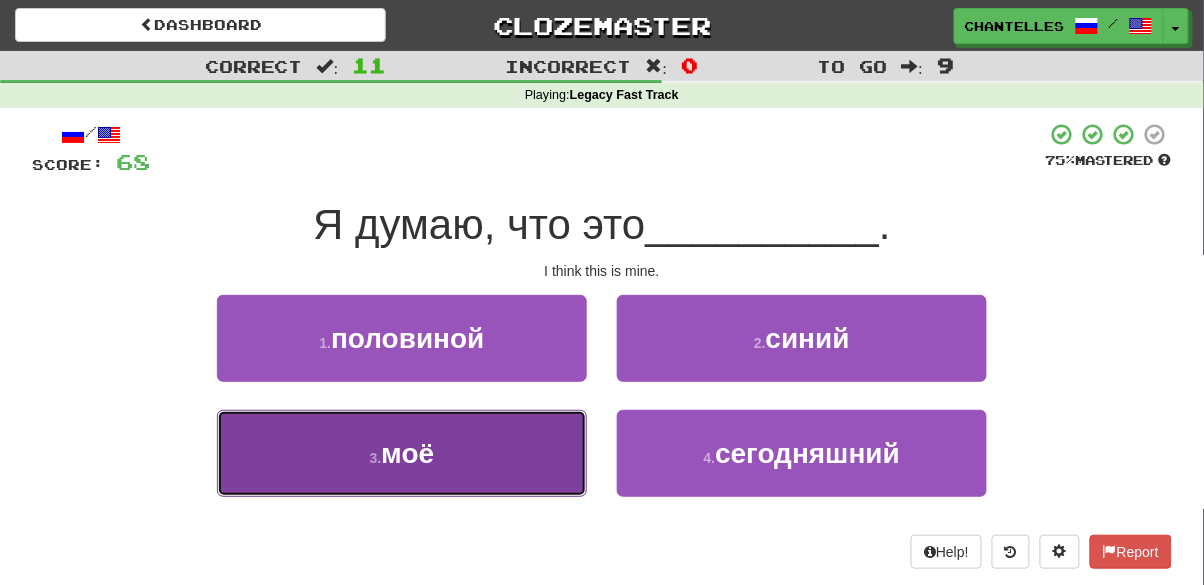 click on "3 . моё" at bounding box center (402, 453) 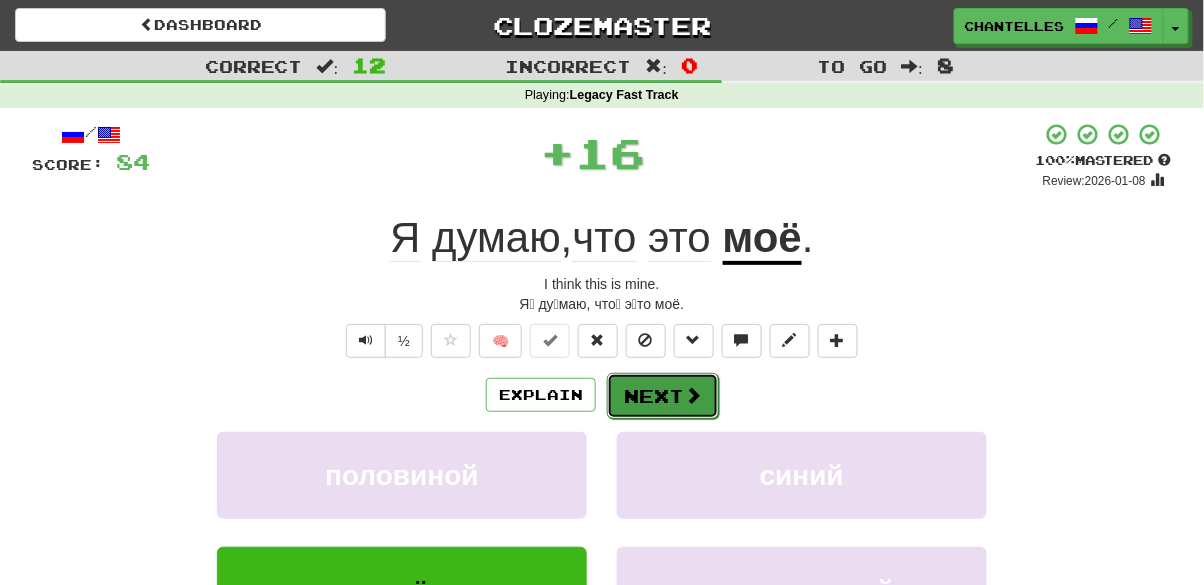 click on "Next" at bounding box center [663, 396] 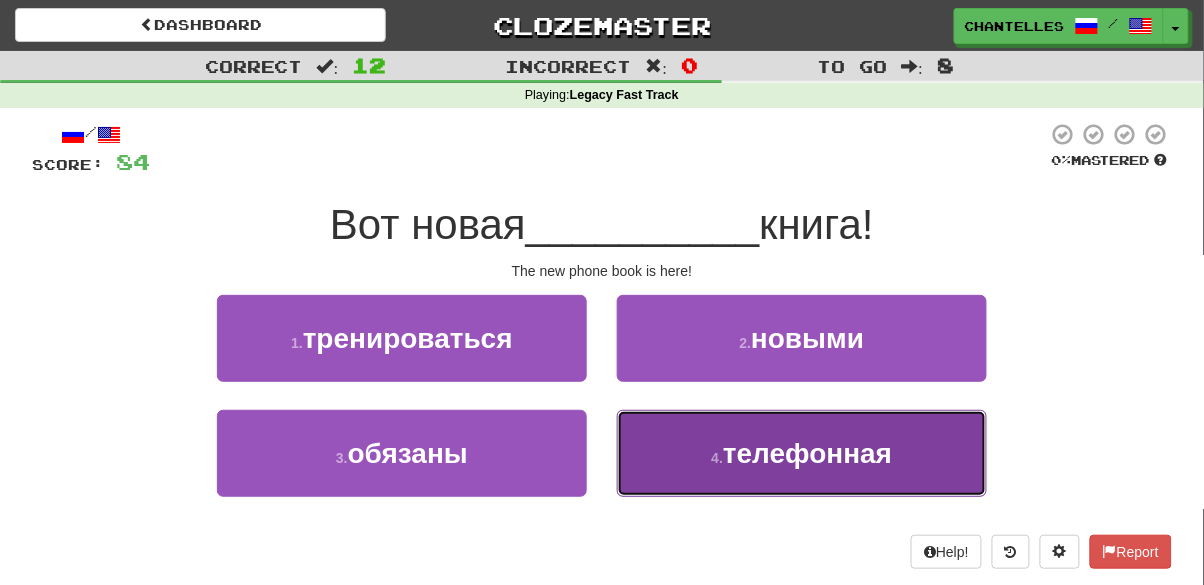 click on "4 . телефонная" at bounding box center [802, 453] 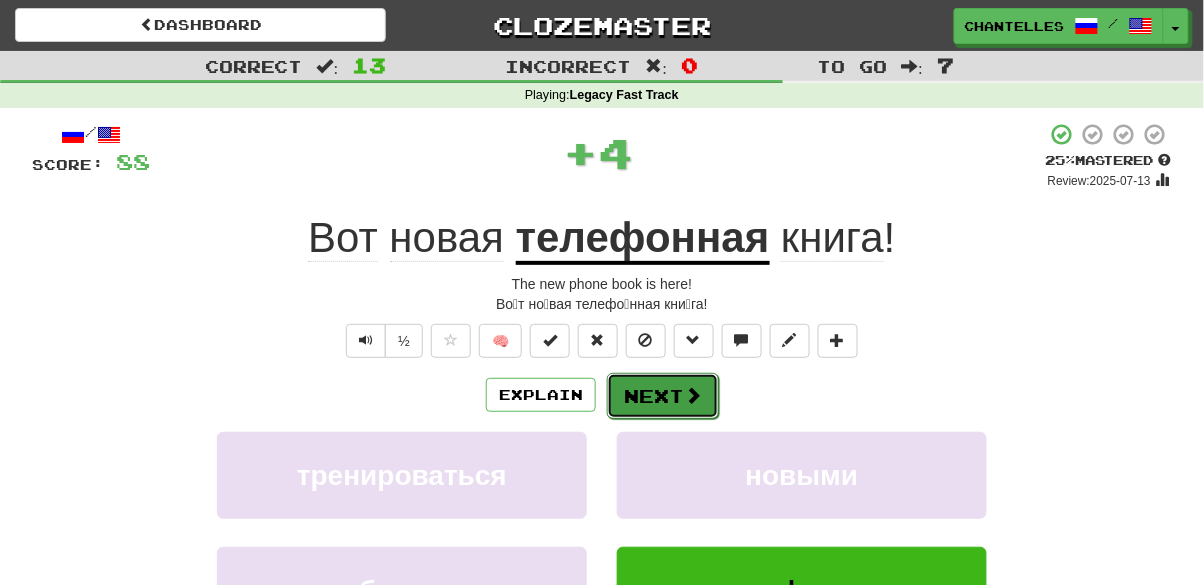 click at bounding box center [693, 395] 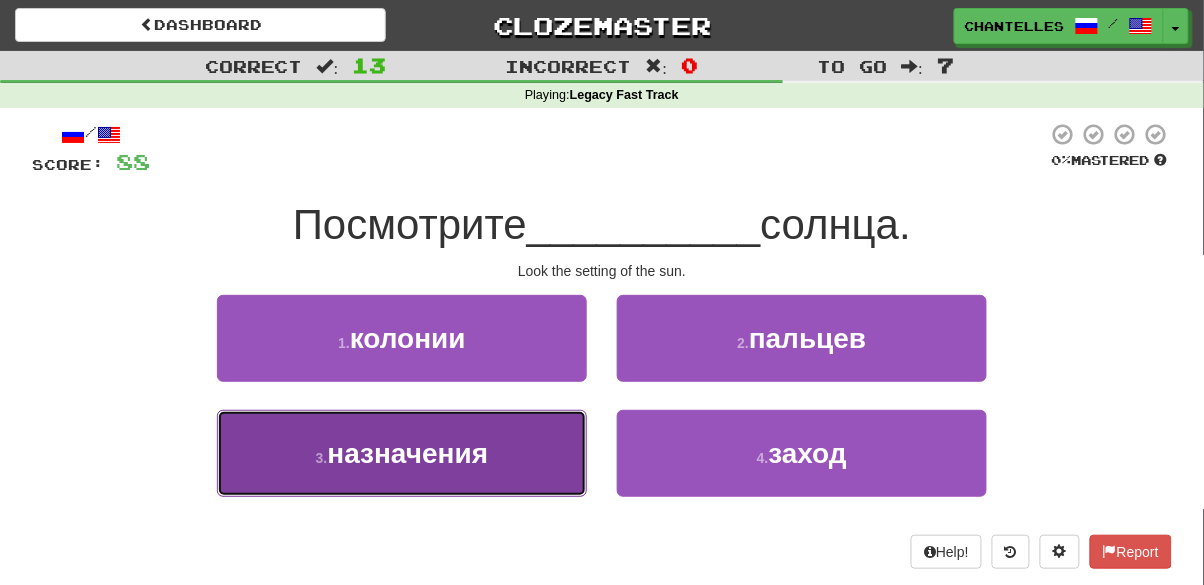 click on "3 . назначения" at bounding box center [402, 453] 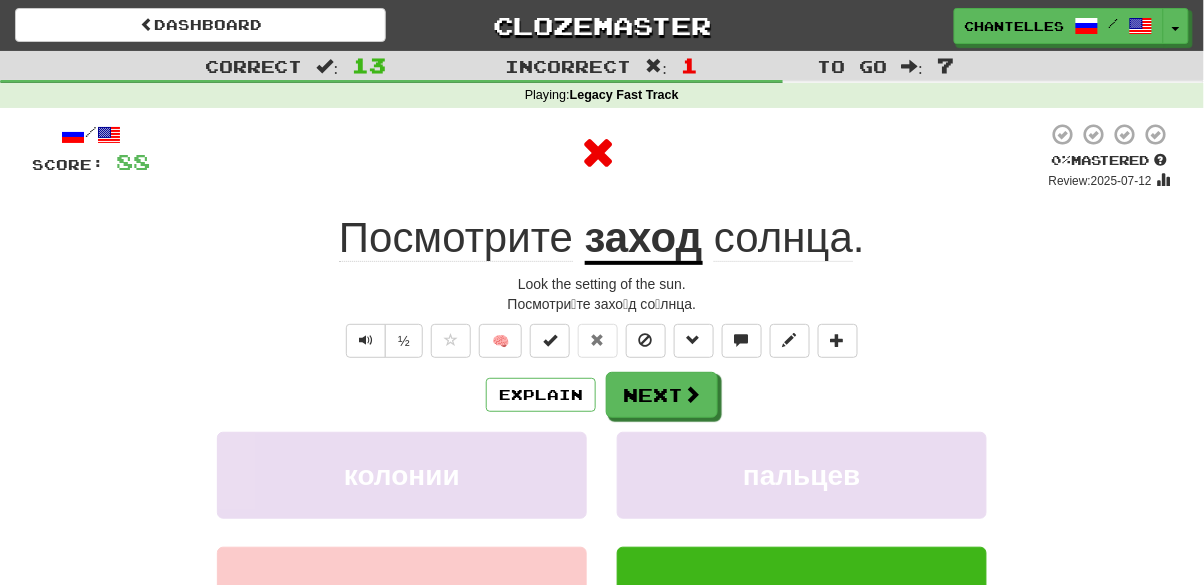 click on "заход" at bounding box center [644, 239] 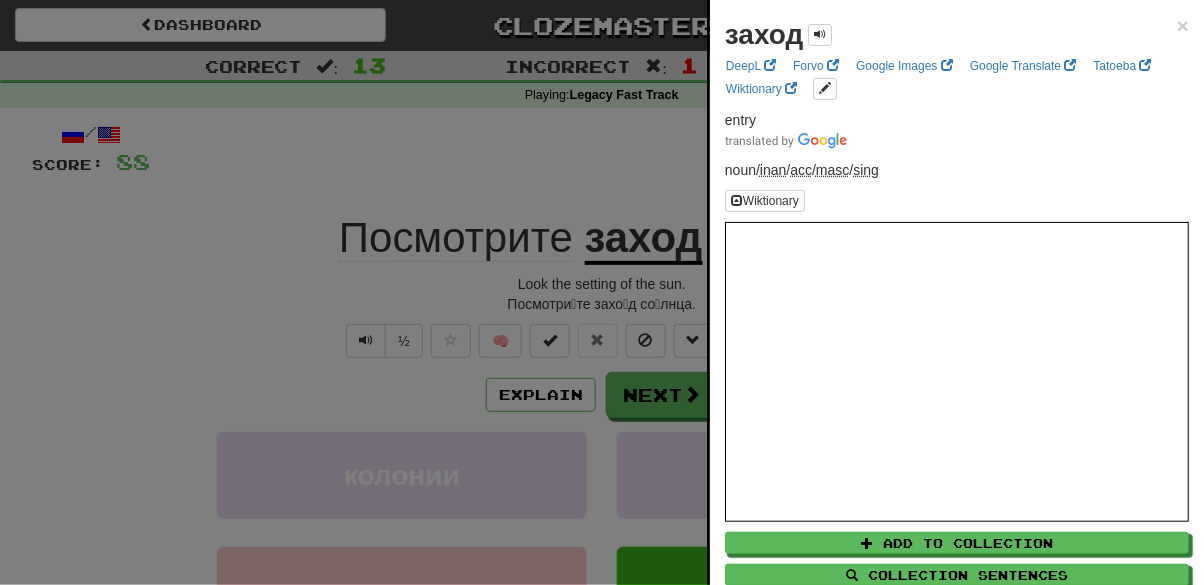 click at bounding box center [602, 292] 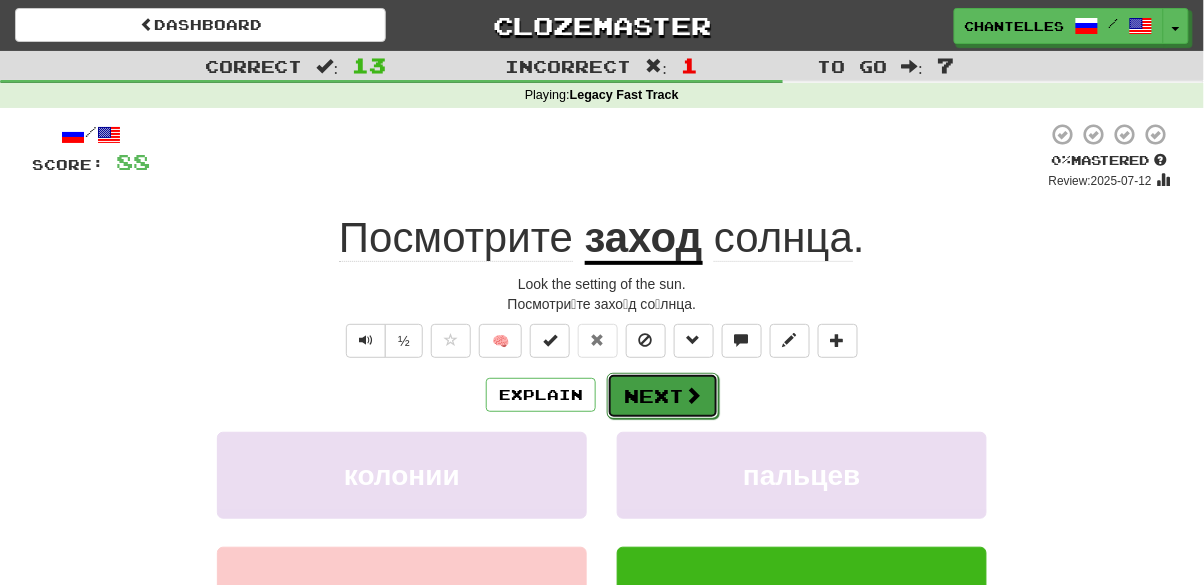click on "Next" at bounding box center (663, 396) 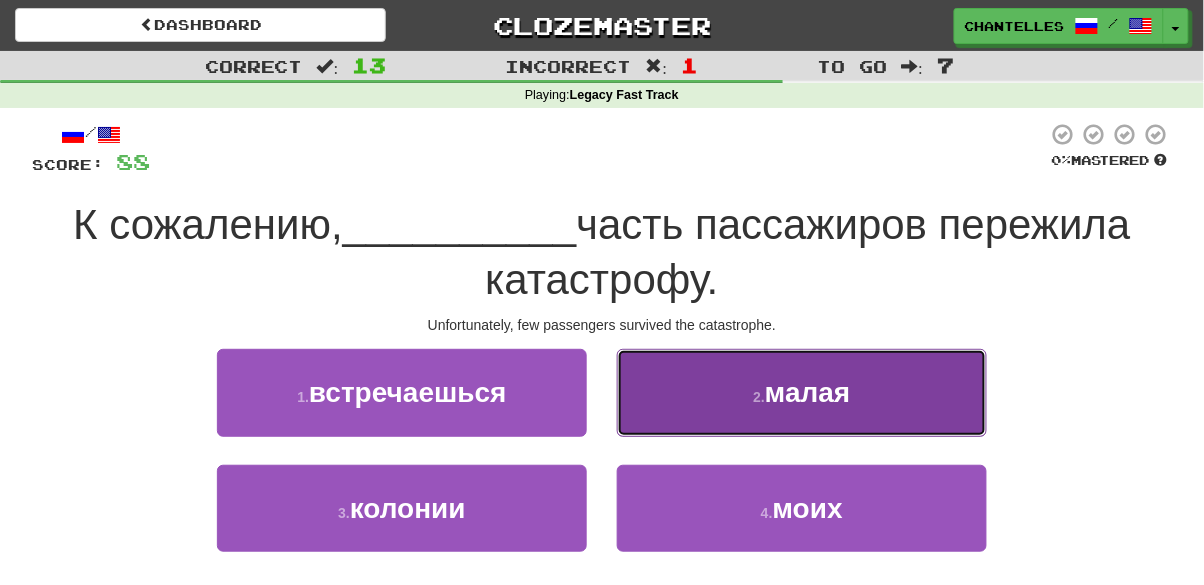 click on "2 . малая" at bounding box center [802, 392] 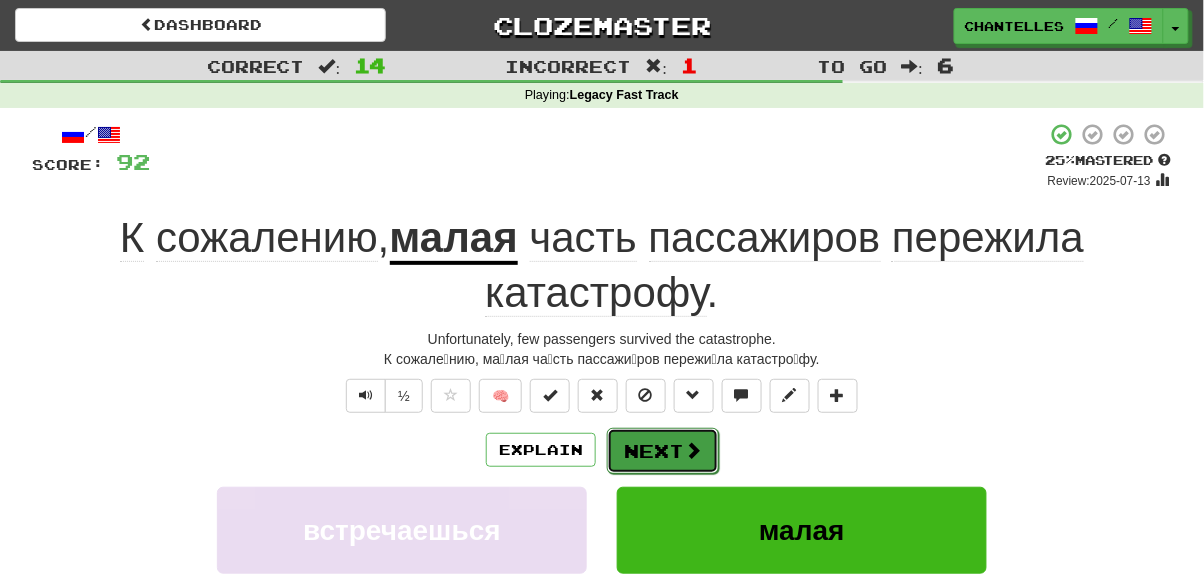 click on "Next" at bounding box center [663, 451] 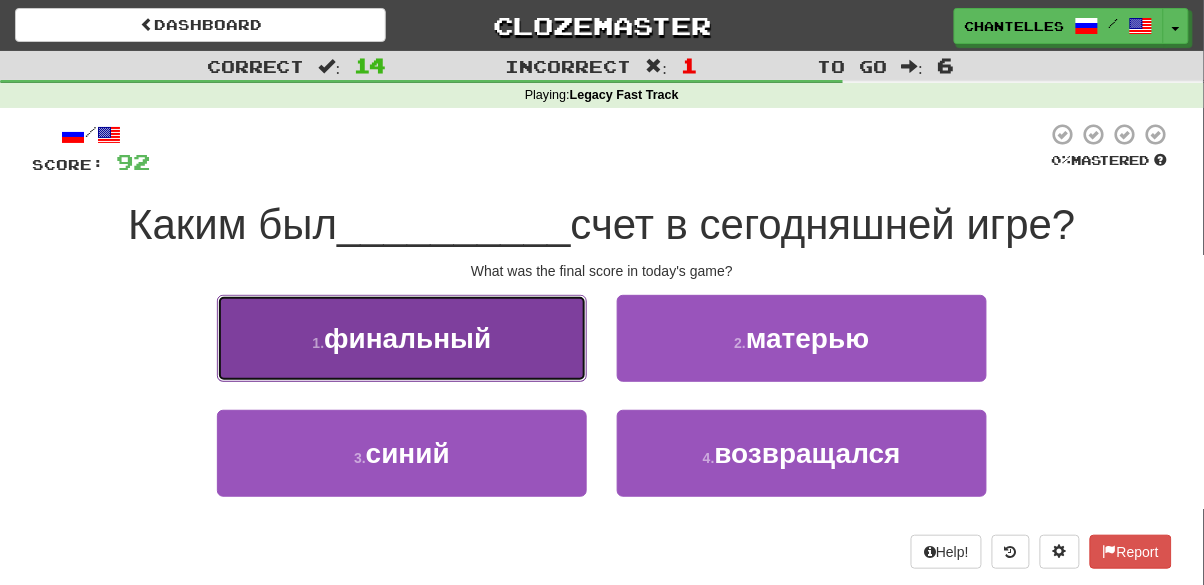 click on "1 . финальный" at bounding box center (402, 338) 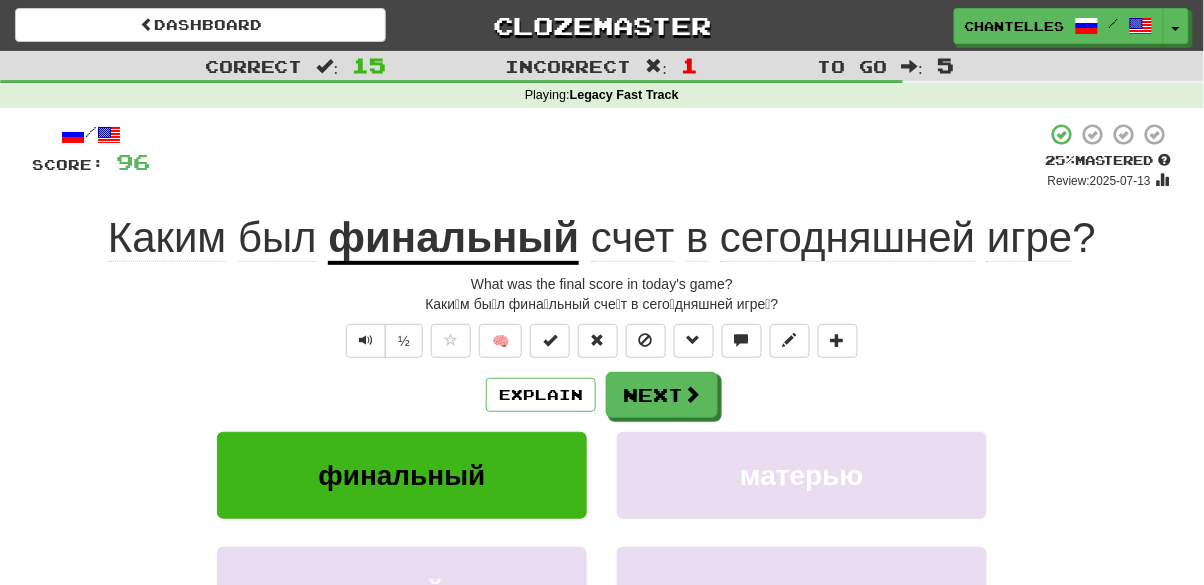 click on "был" 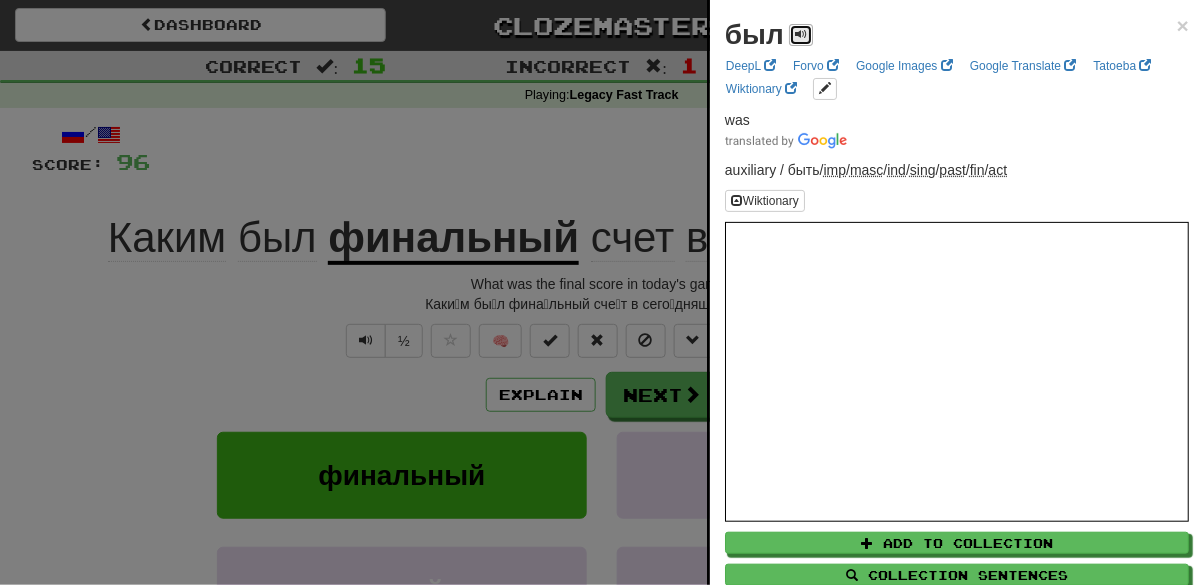 click at bounding box center [801, 35] 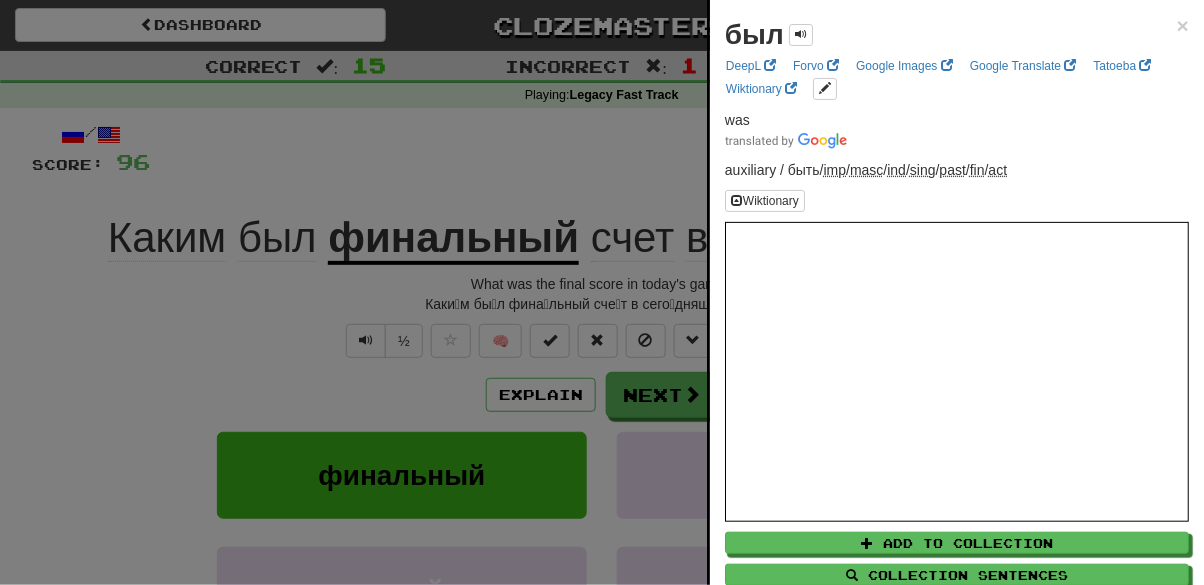 click at bounding box center (602, 292) 